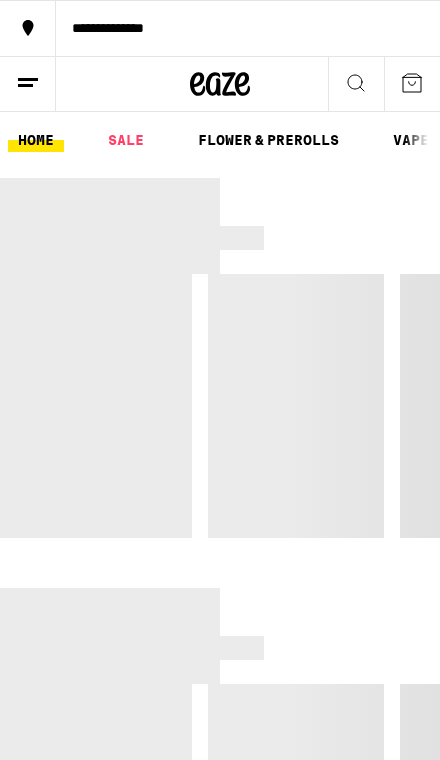 scroll, scrollTop: 0, scrollLeft: 0, axis: both 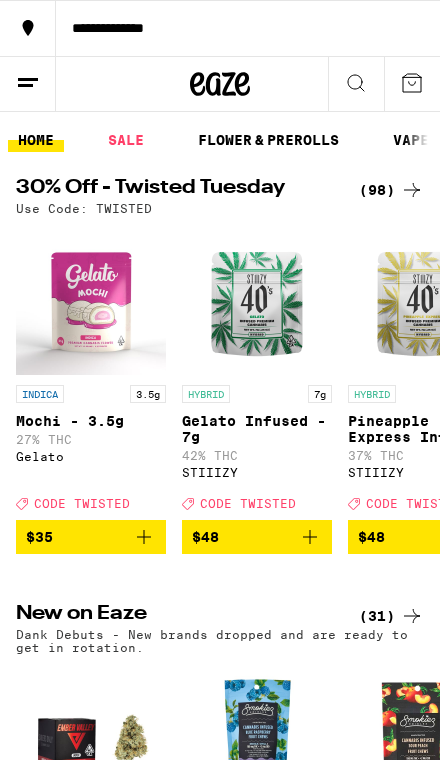click on "HOME SALE FLOWER & PREROLLS VAPES EDIBLES CONCENTRATES WELLNESS, TINCTURES & CAPSULES ACCESSORIES BRANDS" at bounding box center (220, 140) 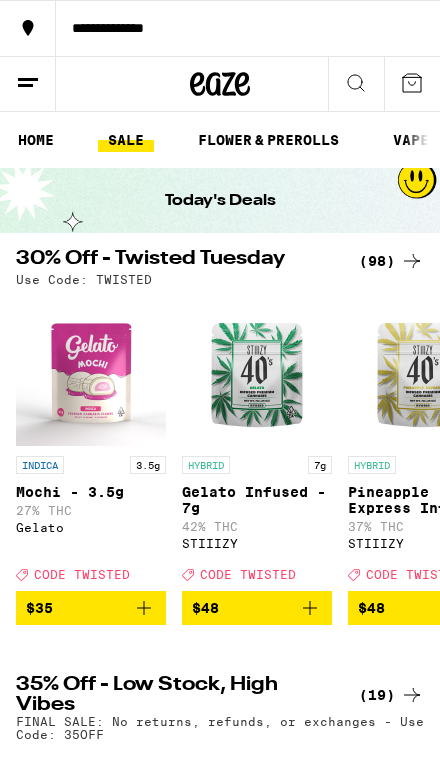scroll, scrollTop: 0, scrollLeft: 0, axis: both 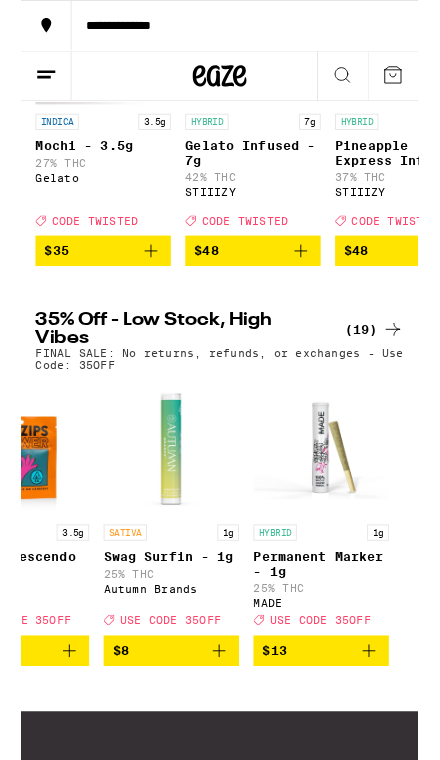 click 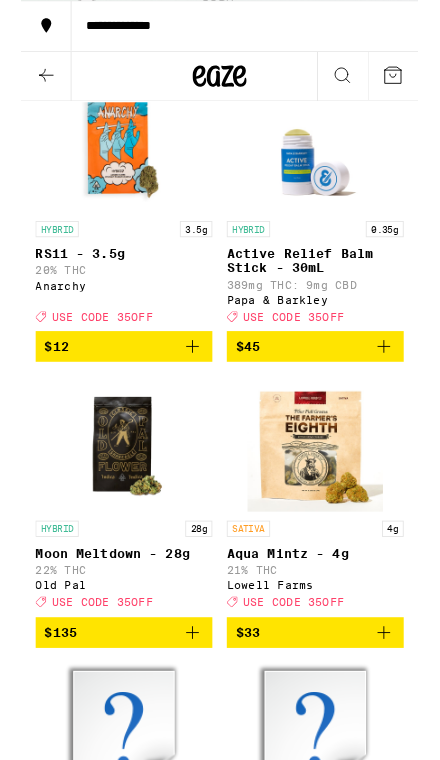 scroll, scrollTop: 168, scrollLeft: 0, axis: vertical 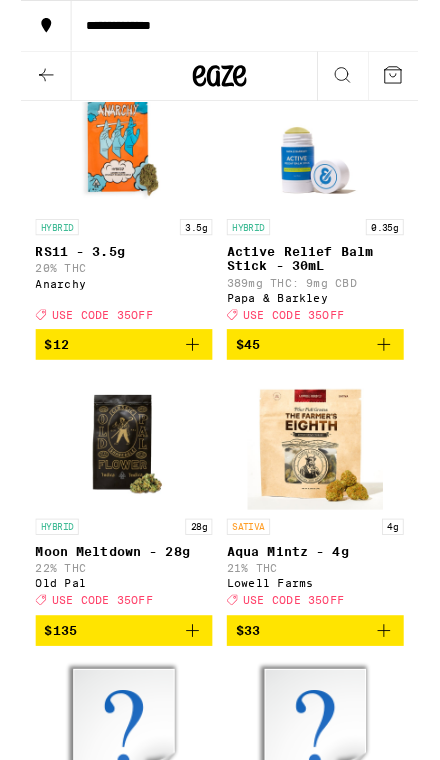 click on "389mg THC: 9mg CBD" at bounding box center (326, 313) 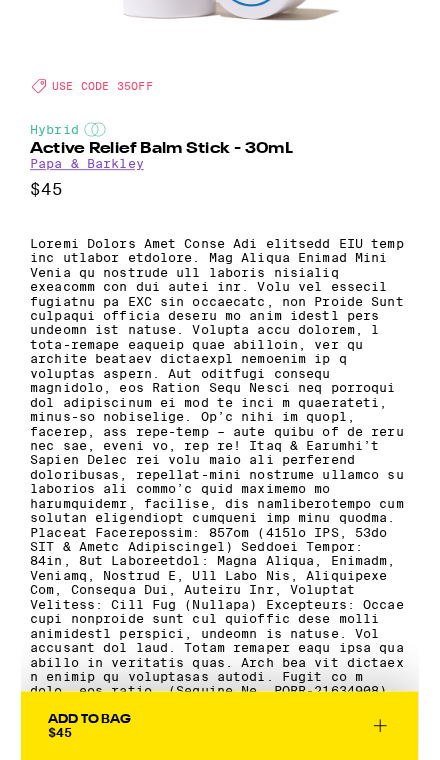 scroll, scrollTop: 367, scrollLeft: 0, axis: vertical 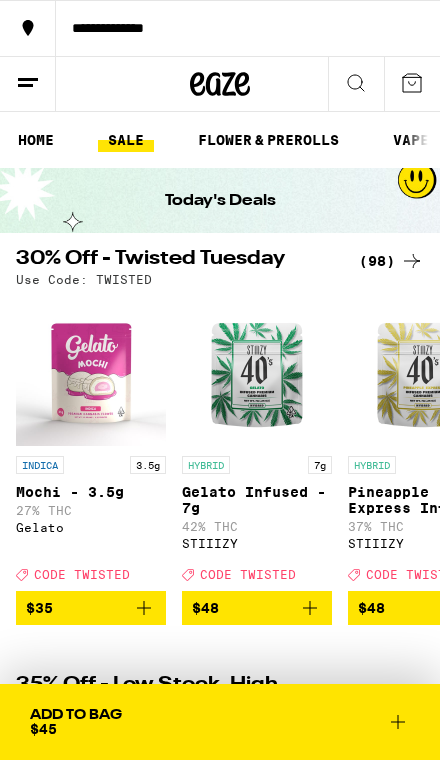 click 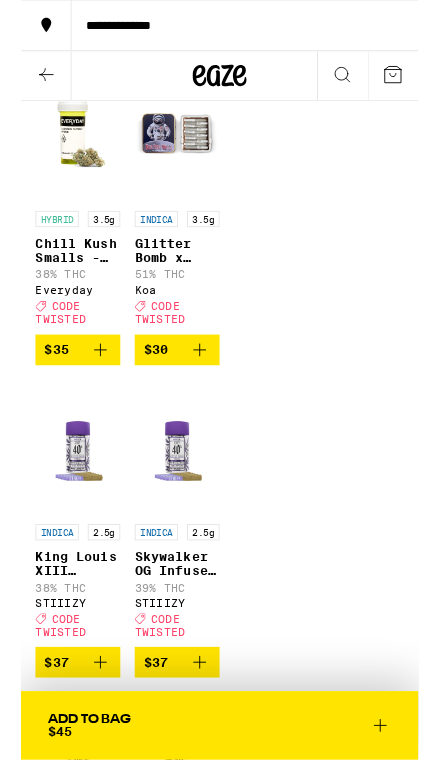 scroll, scrollTop: 12762, scrollLeft: 0, axis: vertical 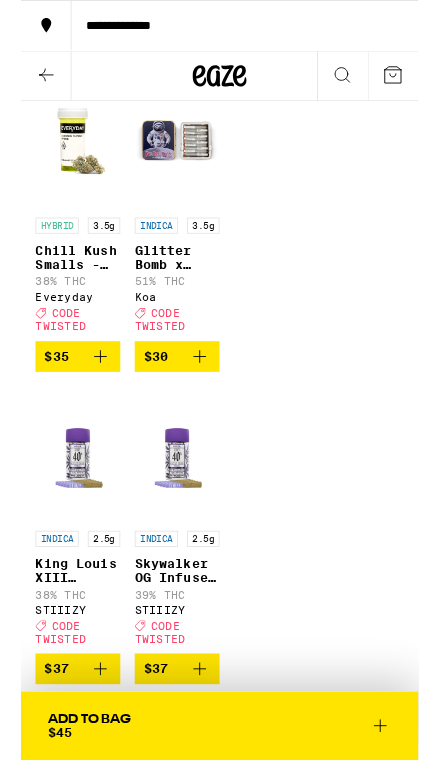 click 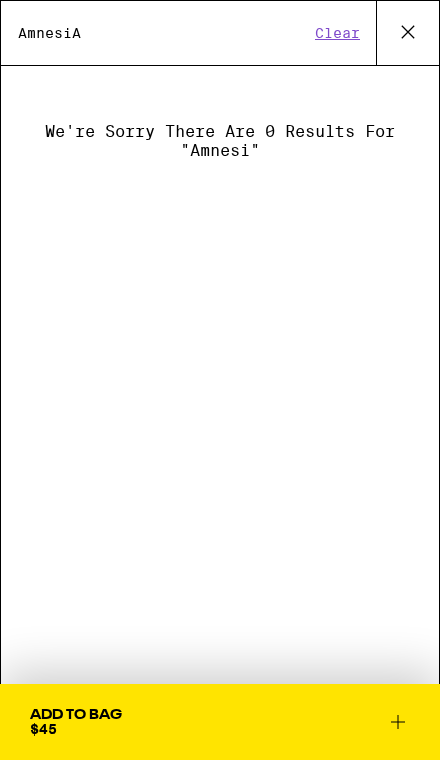 type on "AmnesiA" 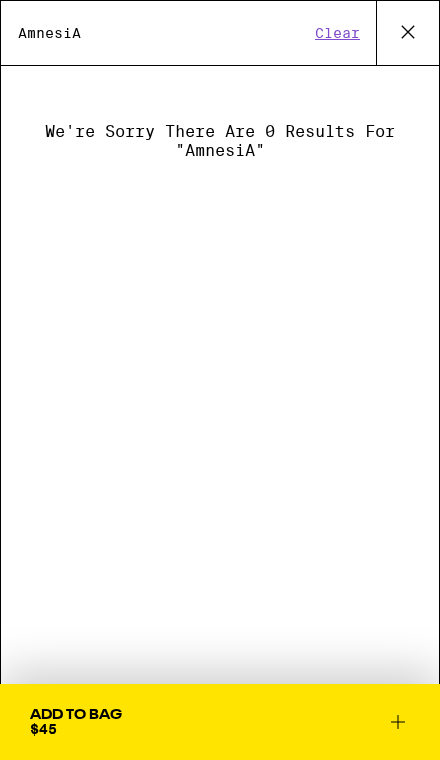 click 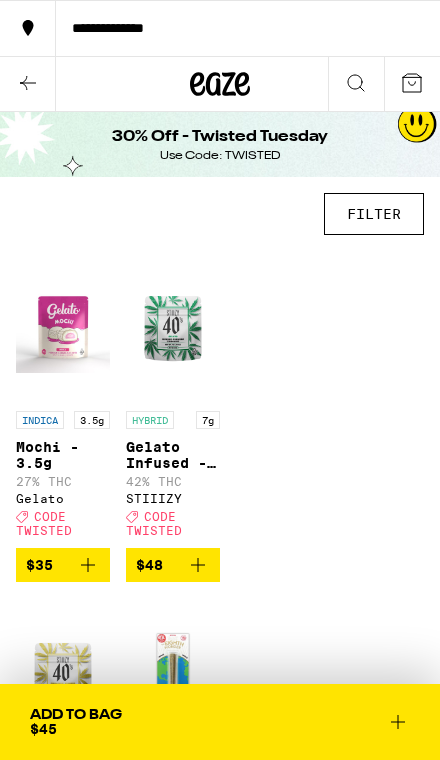 click at bounding box center [28, 84] 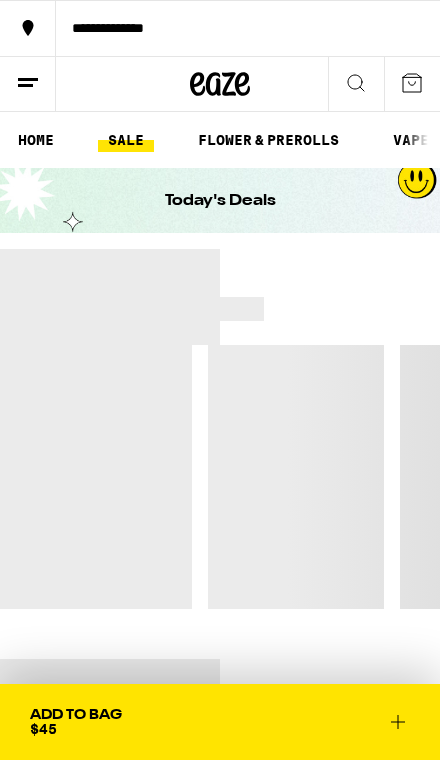 click 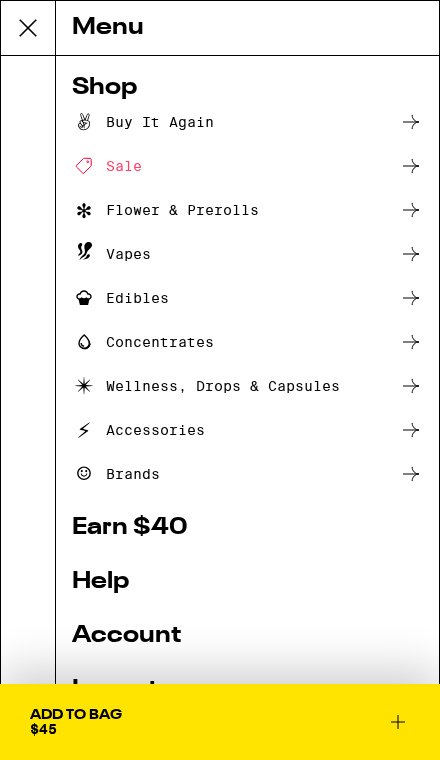click 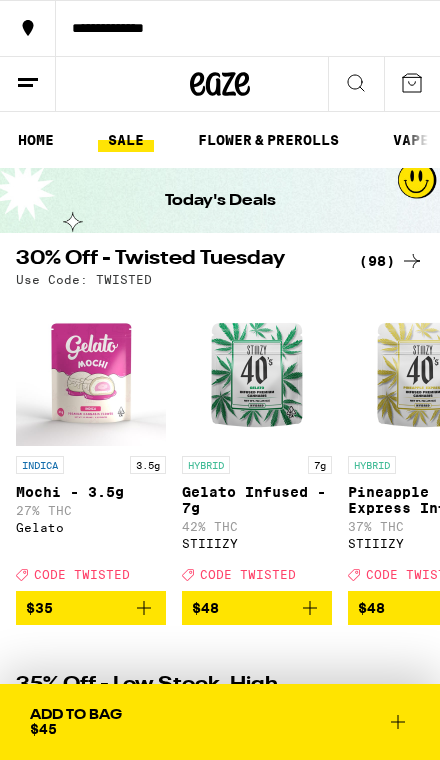 click at bounding box center (356, 84) 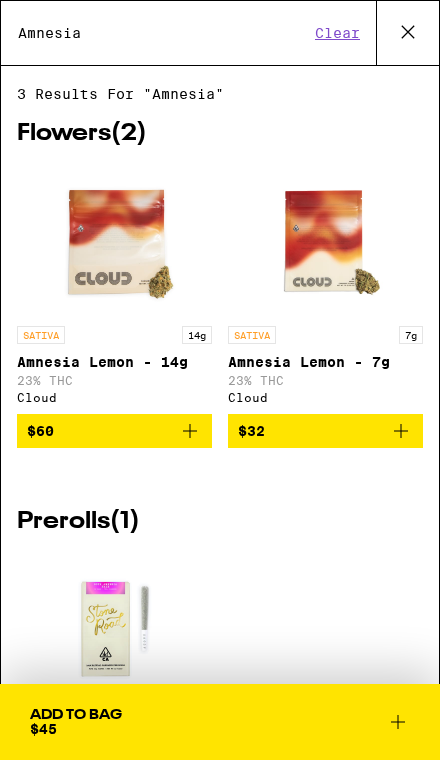 type on "Amnesia" 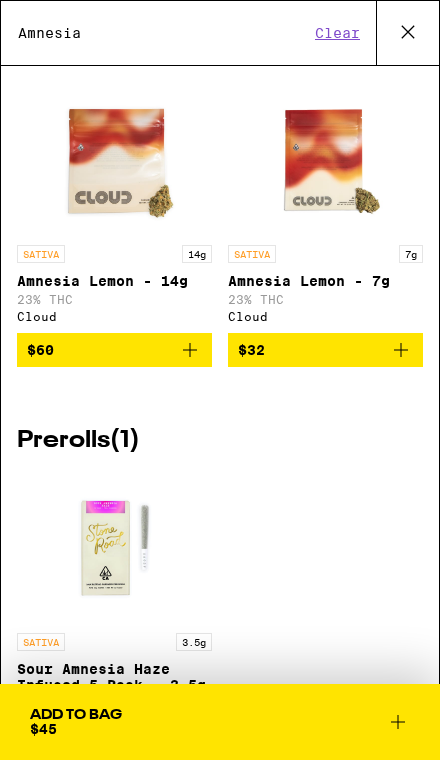 scroll, scrollTop: 82, scrollLeft: 0, axis: vertical 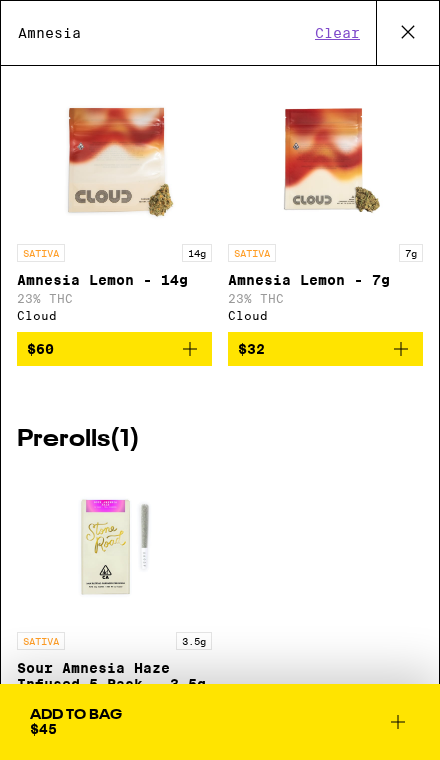 click on "Amnesia Lemon - 14g" at bounding box center [114, 280] 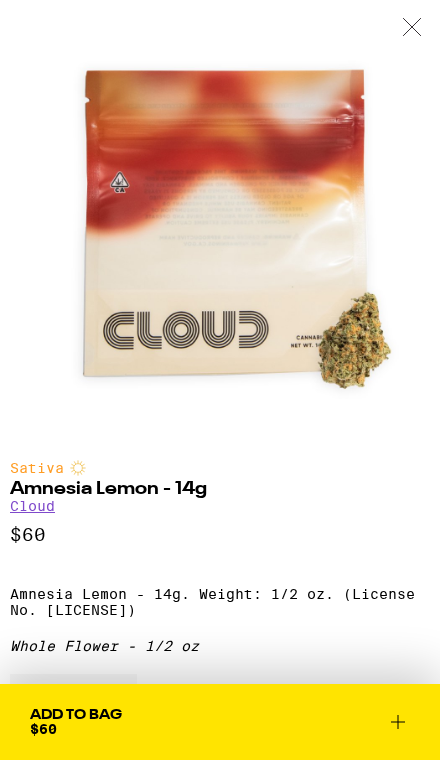 scroll, scrollTop: 80, scrollLeft: 0, axis: vertical 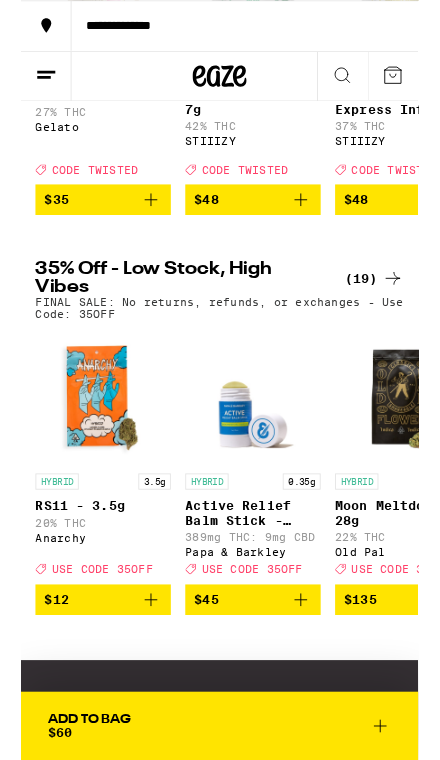 click 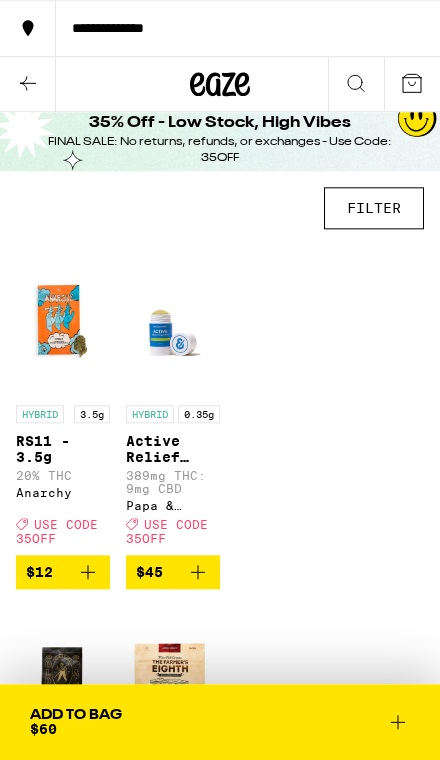 scroll, scrollTop: 0, scrollLeft: 0, axis: both 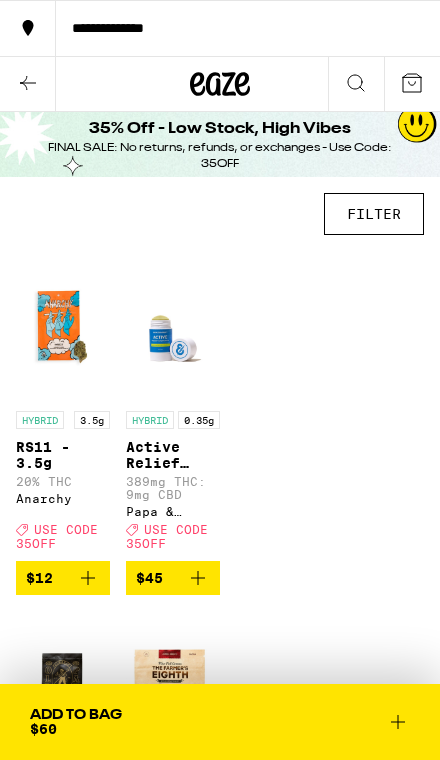 click 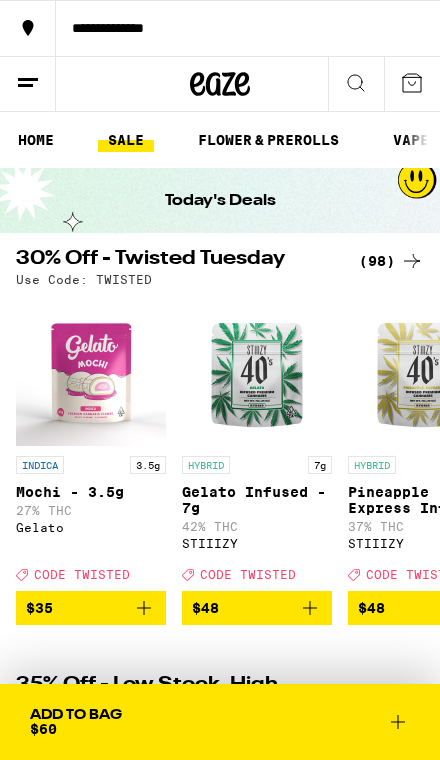 click on "30% Off - Twisted Tuesday" at bounding box center (178, 261) 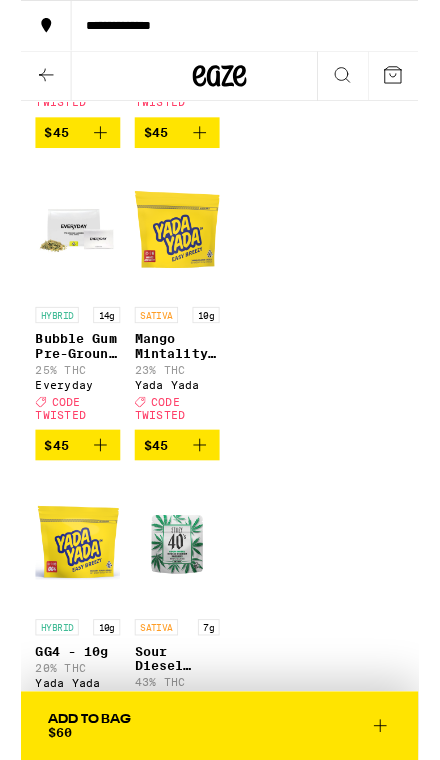scroll, scrollTop: 15096, scrollLeft: 0, axis: vertical 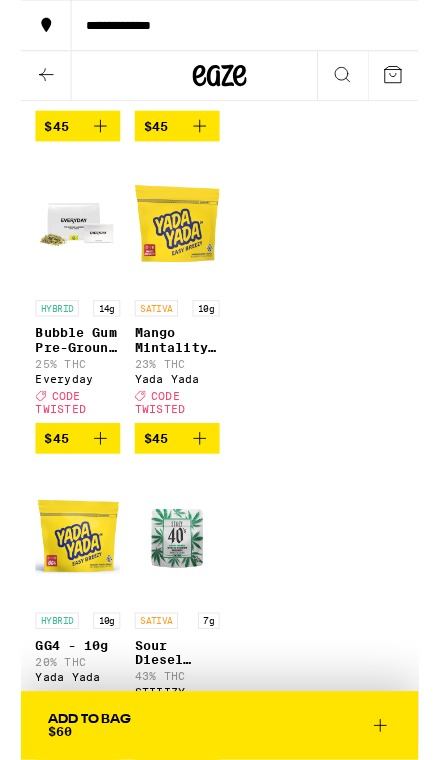 click on "$40" at bounding box center [173, -207] 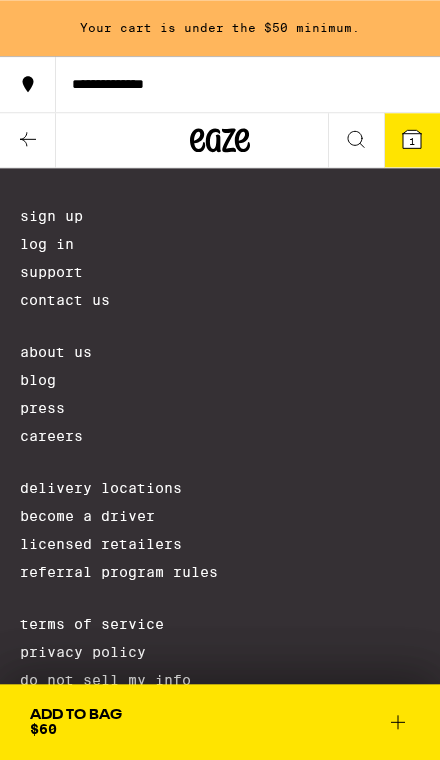 click on "Add To Bag $60" at bounding box center [220, 722] 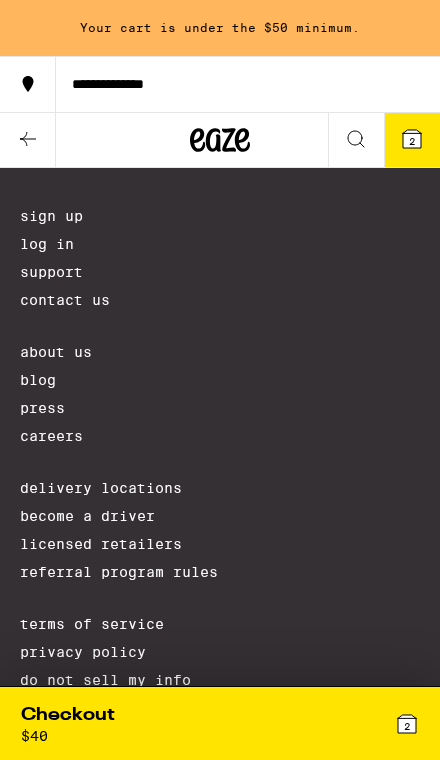 scroll, scrollTop: 17338, scrollLeft: 0, axis: vertical 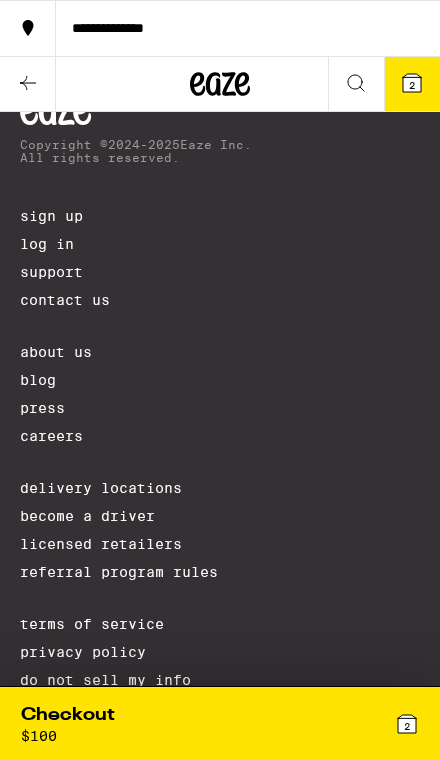 click 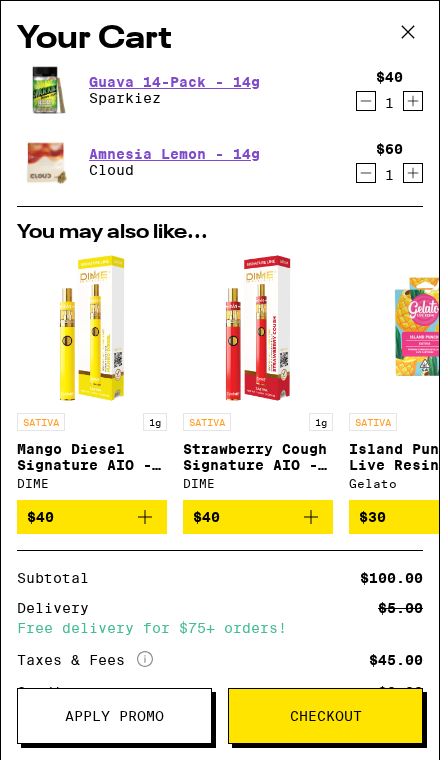 click 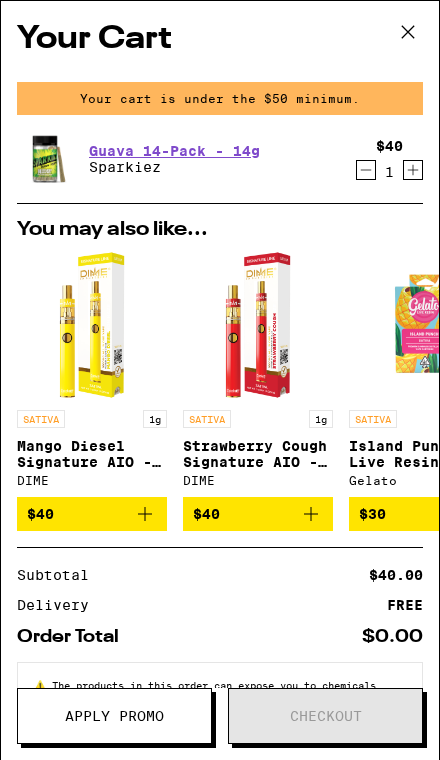 click 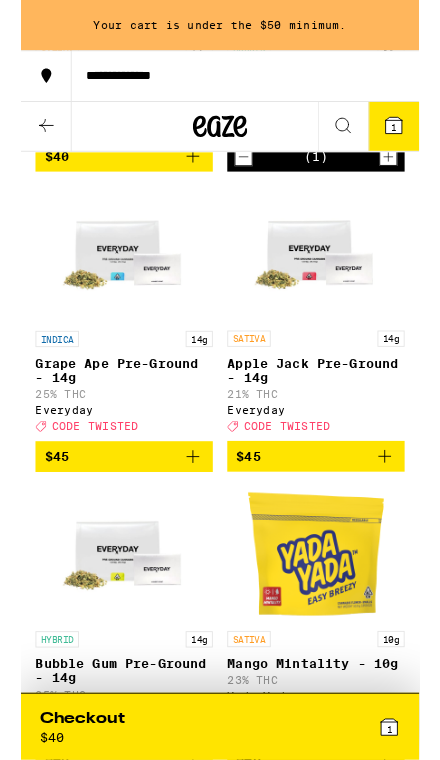 scroll, scrollTop: 14036, scrollLeft: 0, axis: vertical 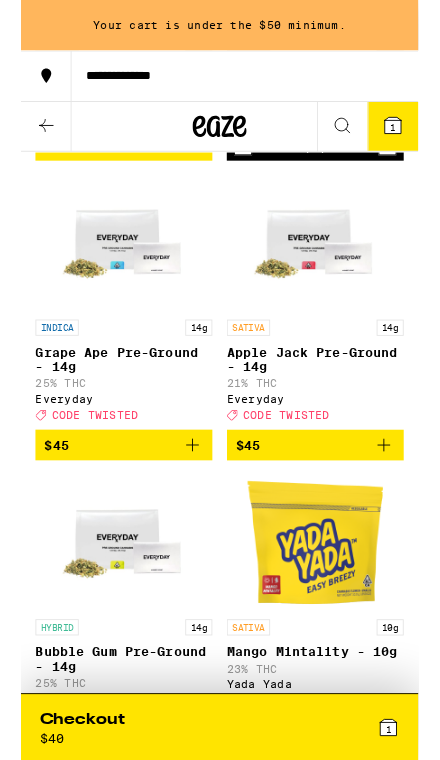 click at bounding box center [326, -47] 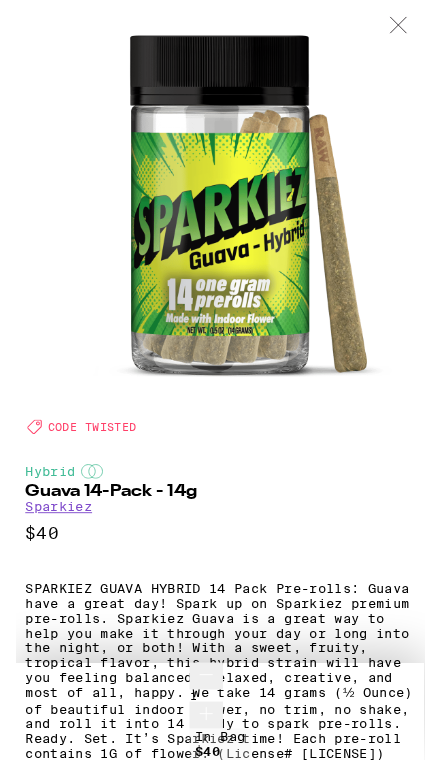 scroll, scrollTop: 13981, scrollLeft: 0, axis: vertical 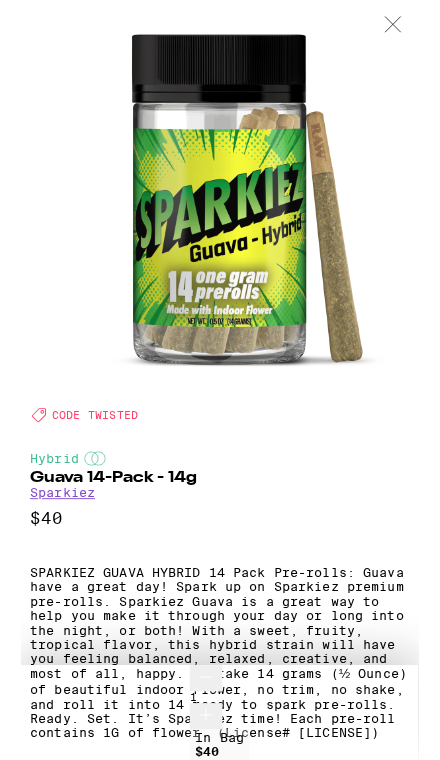 click at bounding box center [412, 28] 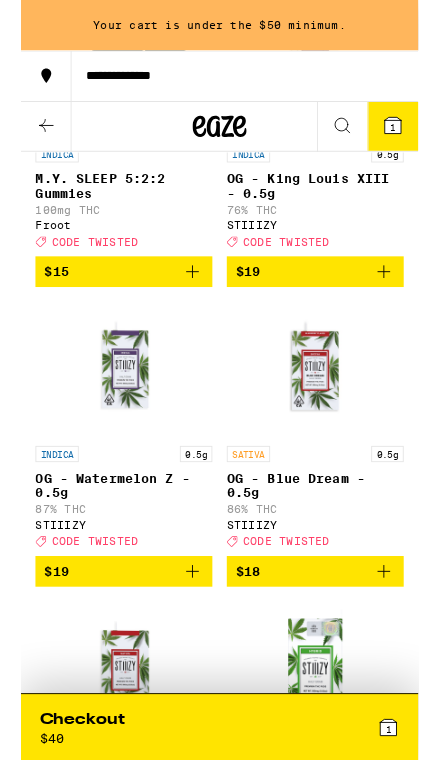 scroll, scrollTop: 3945, scrollLeft: 0, axis: vertical 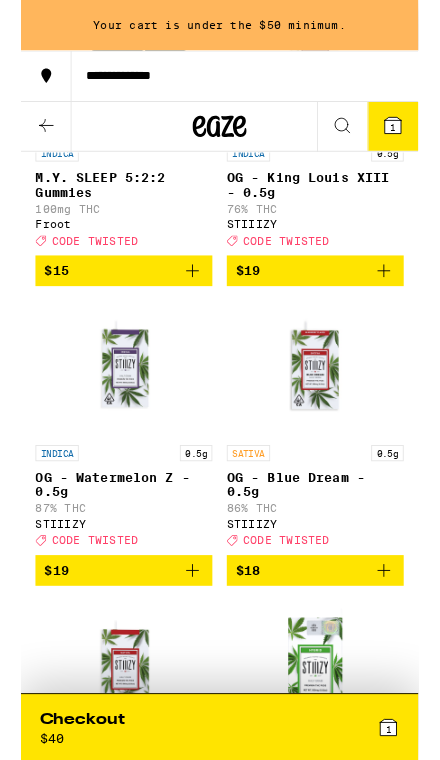 click 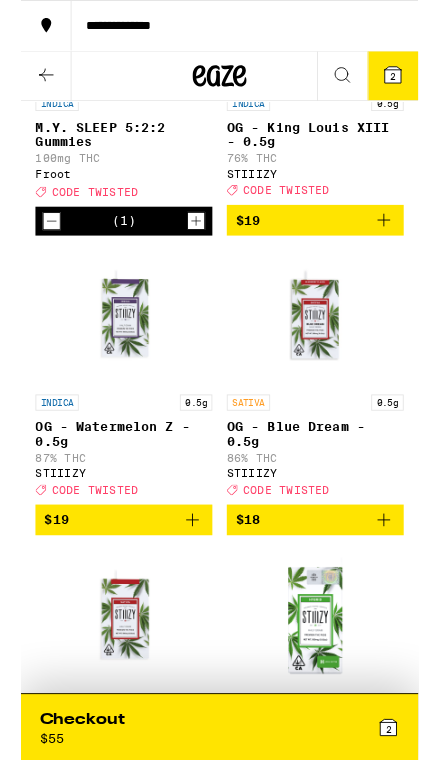 click 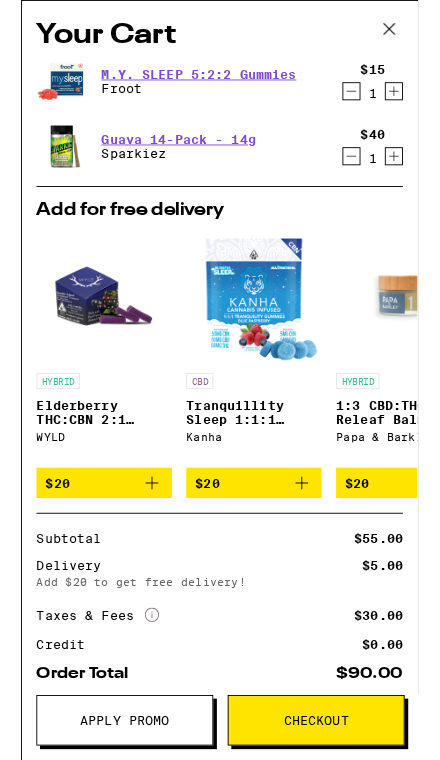click on "Guava 14-Pack - 14g" at bounding box center (174, 154) 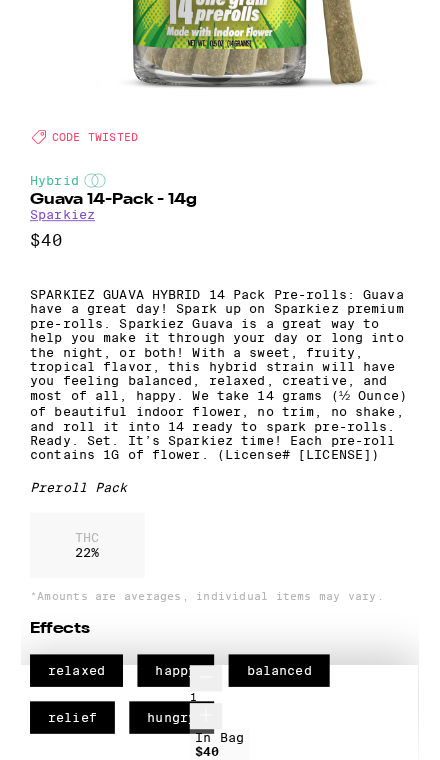 scroll, scrollTop: 329, scrollLeft: 0, axis: vertical 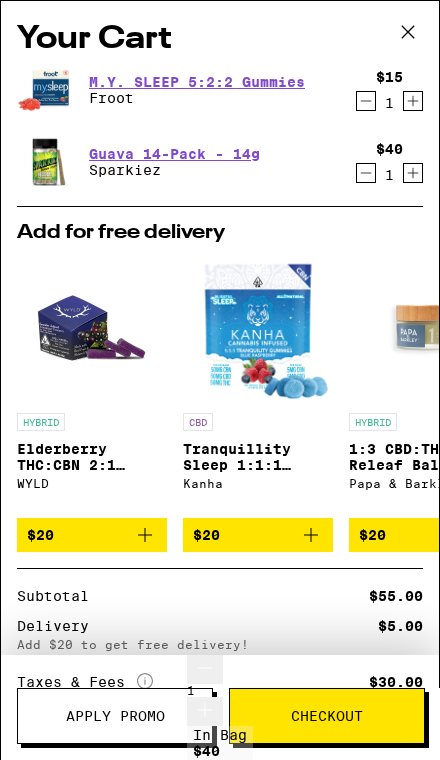 click 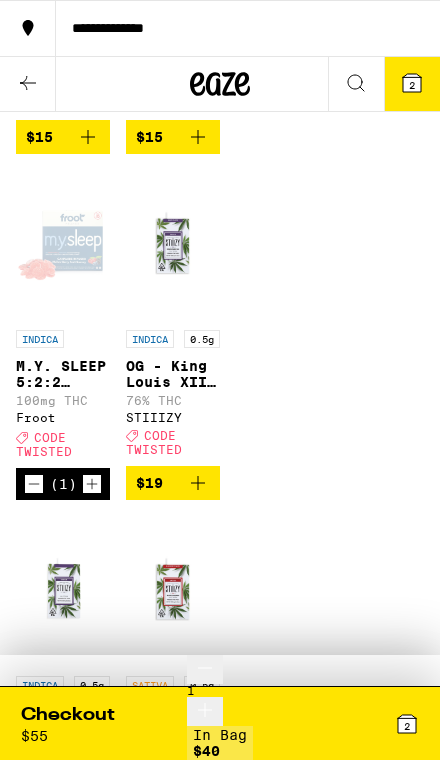 click 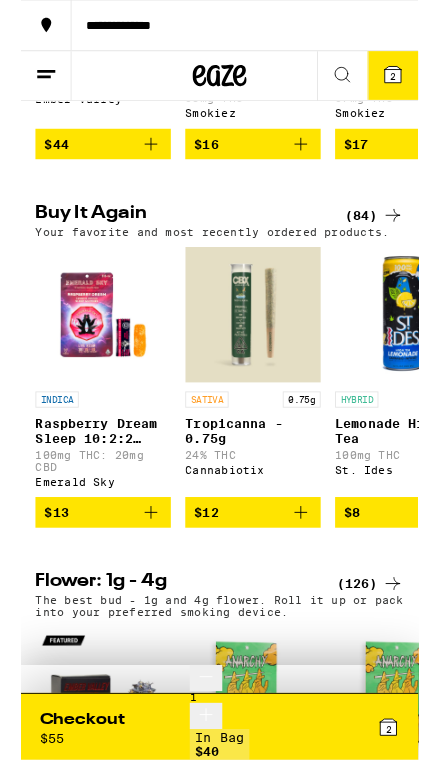 scroll, scrollTop: 786, scrollLeft: 0, axis: vertical 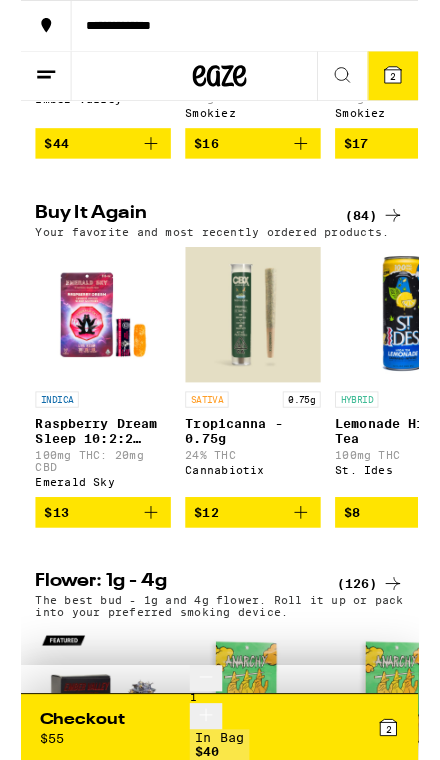 click at bounding box center (257, 348) 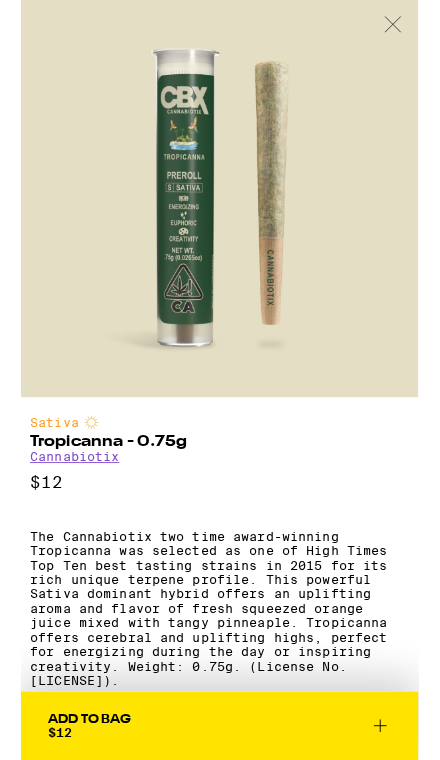 click at bounding box center [412, 28] 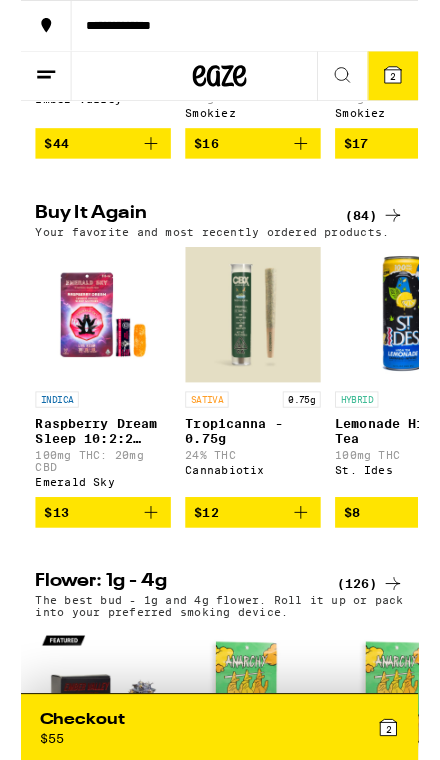 click 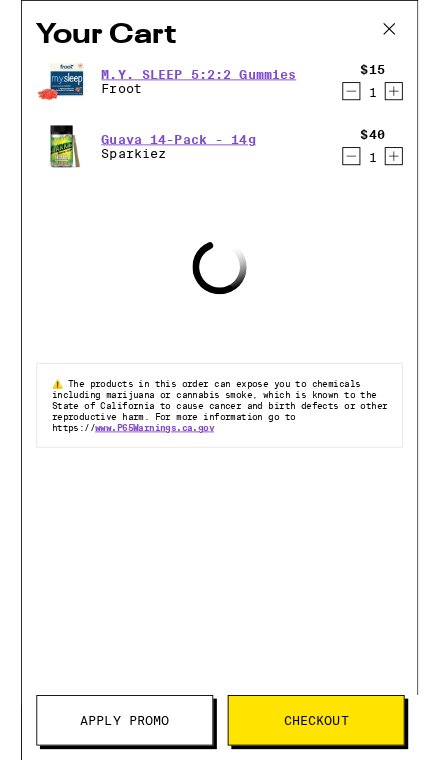 click on "Apply Promo" at bounding box center [115, 798] 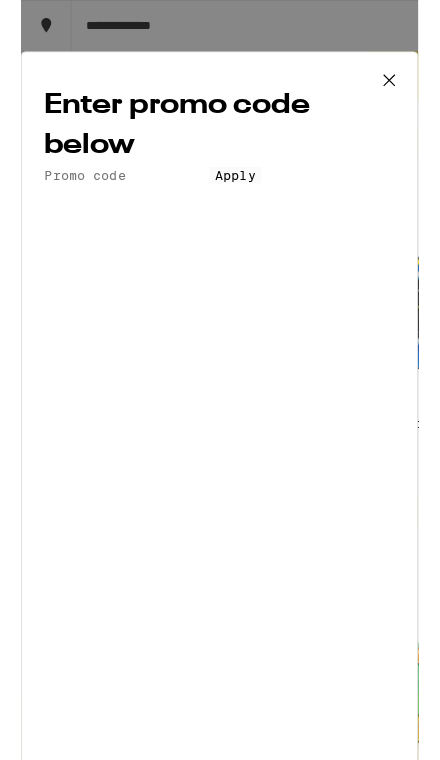 click on "Promo Code" at bounding box center [117, 194] 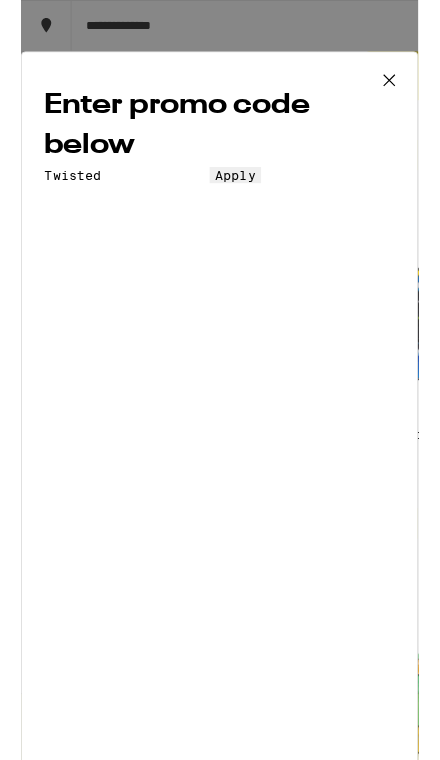 type on "Twisted" 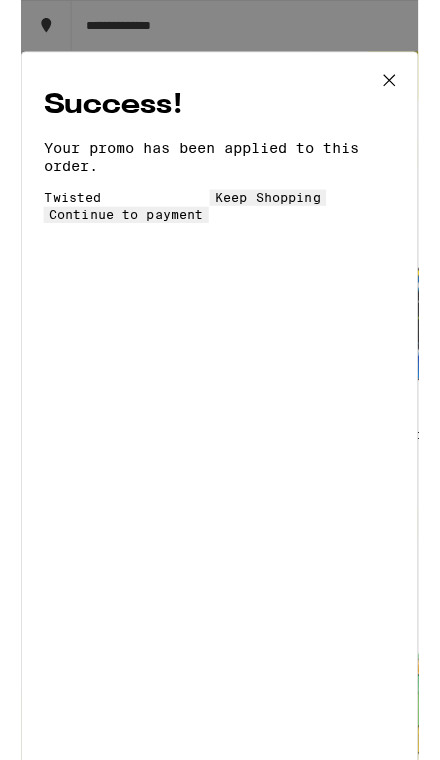 click at bounding box center [408, 90] 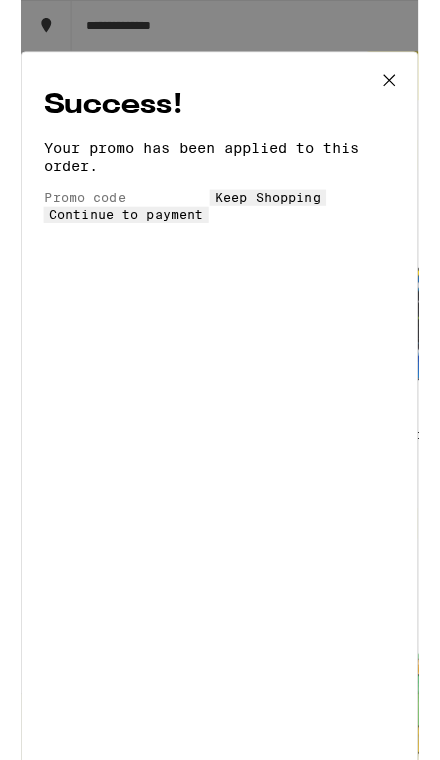 scroll, scrollTop: 786, scrollLeft: 0, axis: vertical 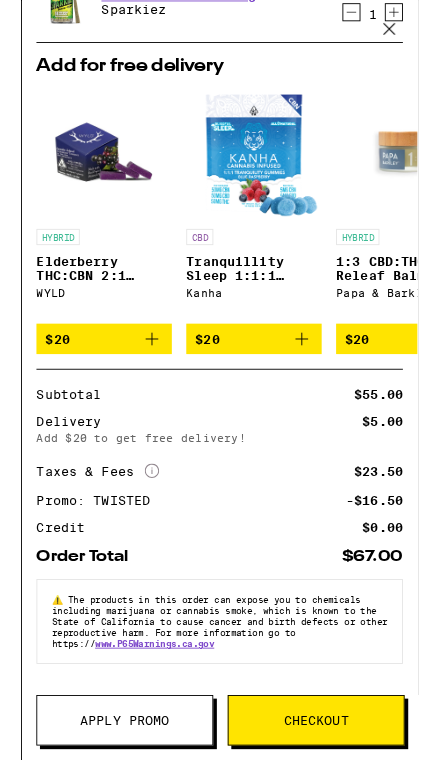 click on "Checkout" at bounding box center (327, 798) 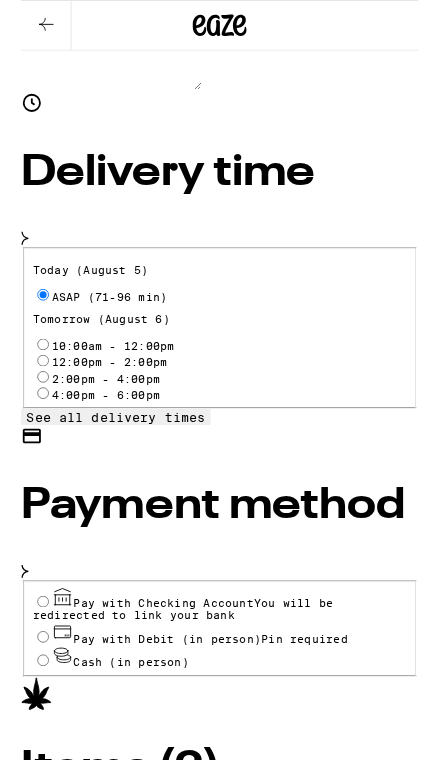 scroll, scrollTop: 584, scrollLeft: 0, axis: vertical 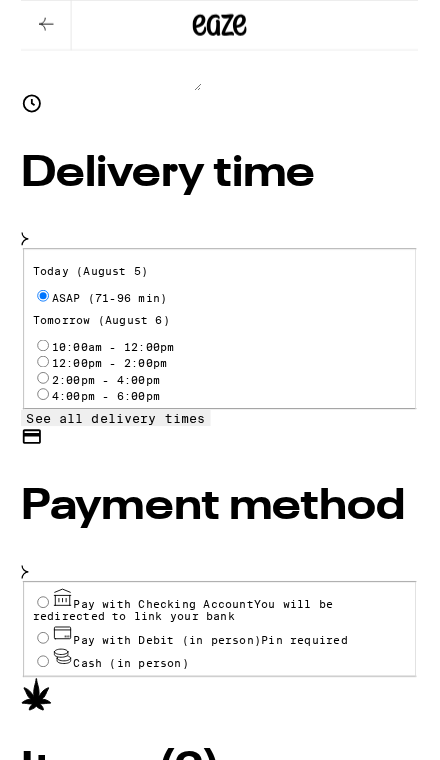 click on "Pay with Debit (in person)" at bounding box center (162, 708) 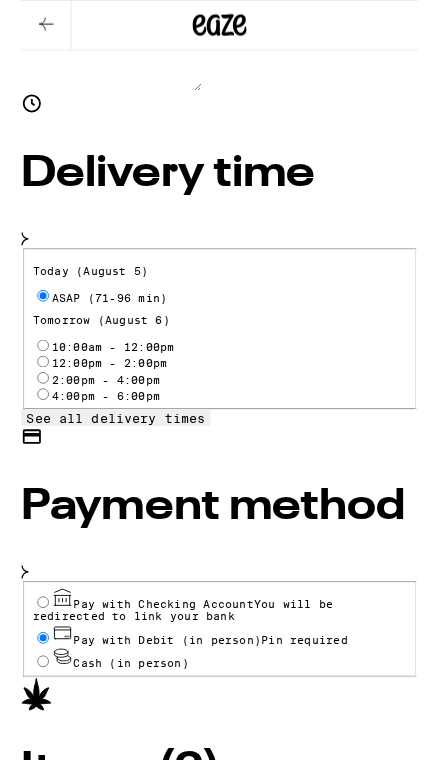 radio on "true" 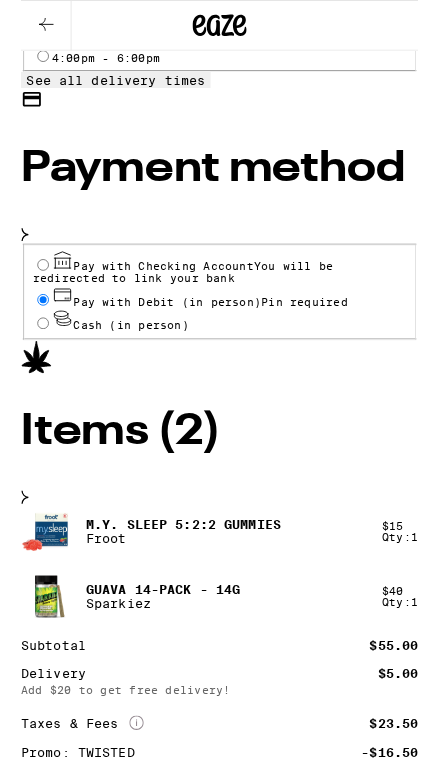 scroll, scrollTop: 959, scrollLeft: 0, axis: vertical 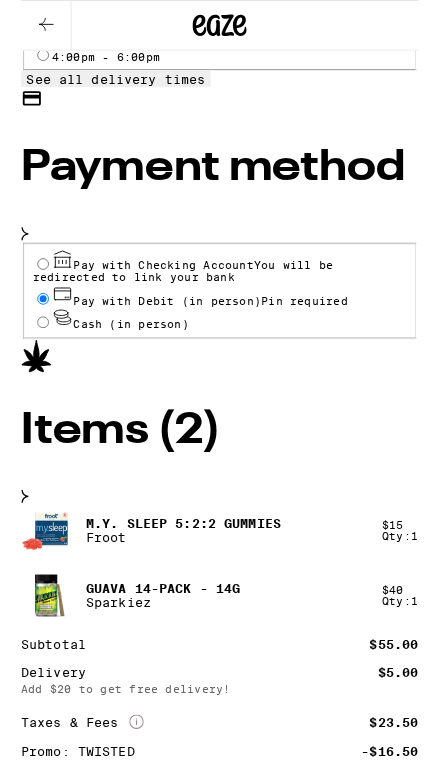 click on "Other" at bounding box center [220, 1057] 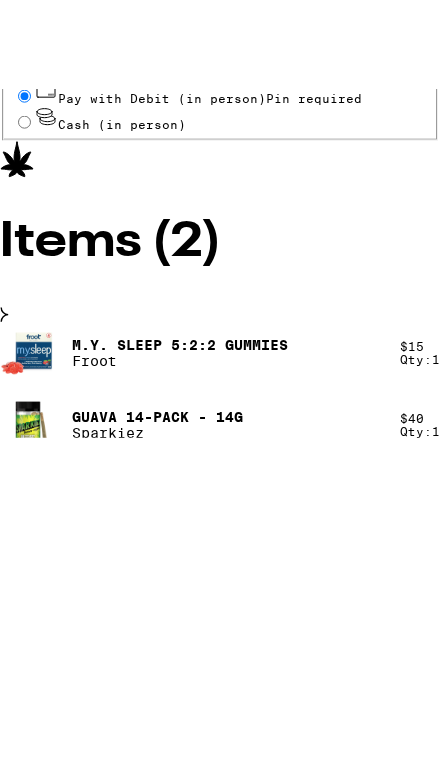 type on "1" 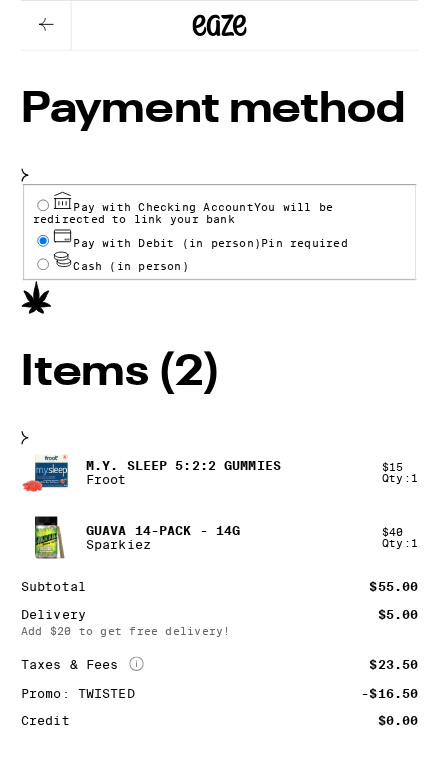 click on "Save" at bounding box center [220, 1036] 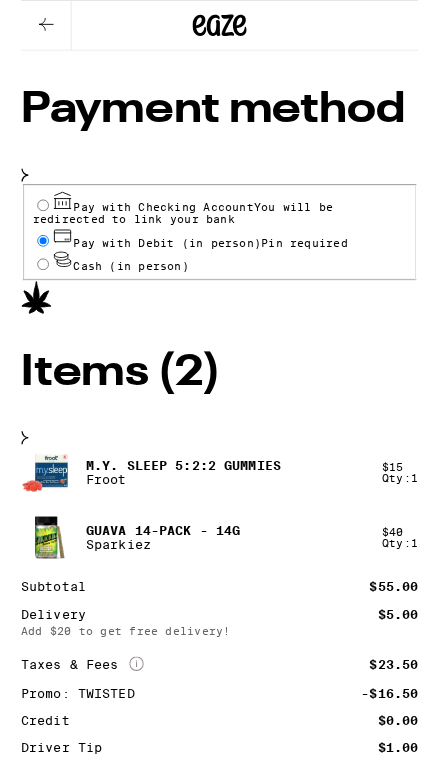 click on "Clear" at bounding box center [220, 1066] 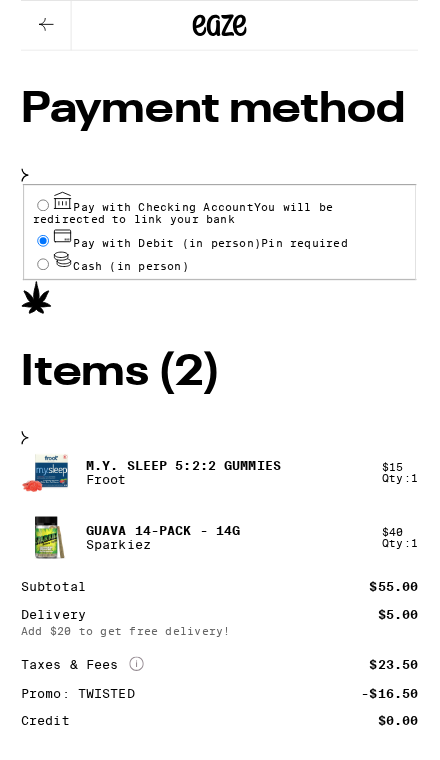 click on "None" at bounding box center (220, 940) 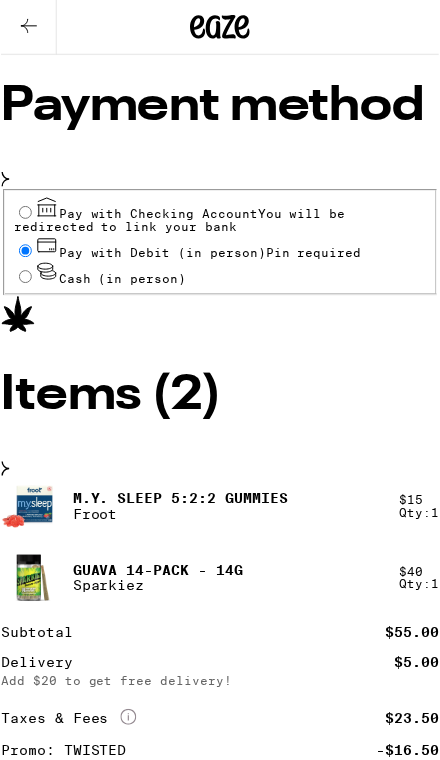 scroll, scrollTop: 1041, scrollLeft: 0, axis: vertical 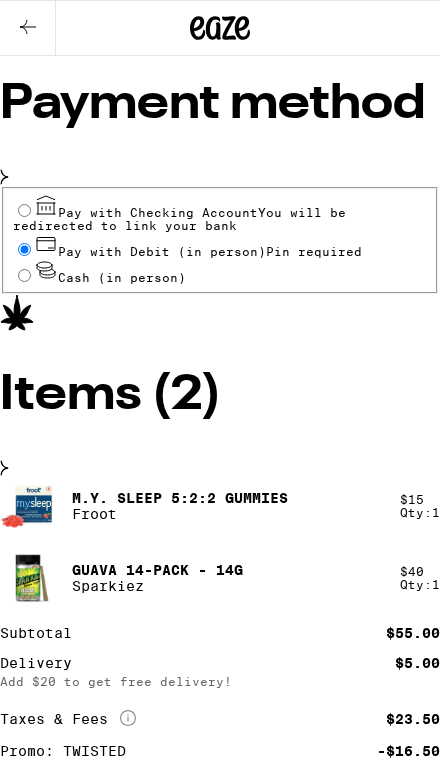 click on "Place Order" at bounding box center (55, 1111) 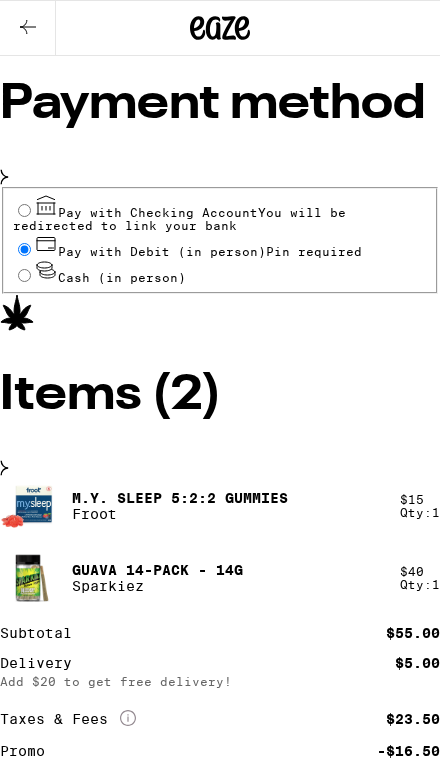scroll, scrollTop: 0, scrollLeft: 0, axis: both 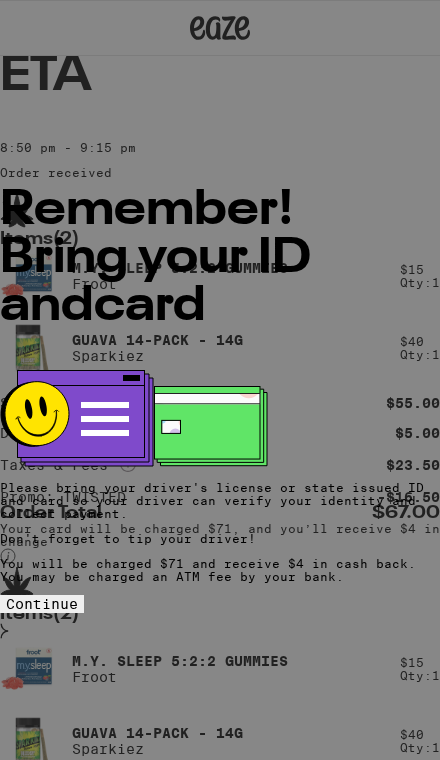 click on "Continue" at bounding box center (42, 604) 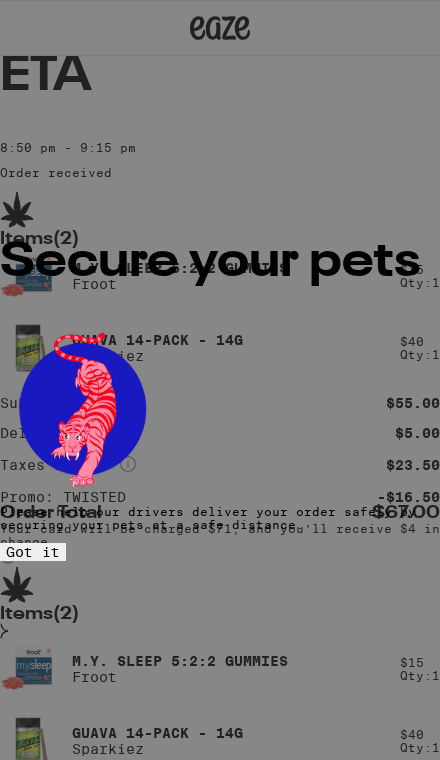 click on "Got it" at bounding box center [33, 552] 